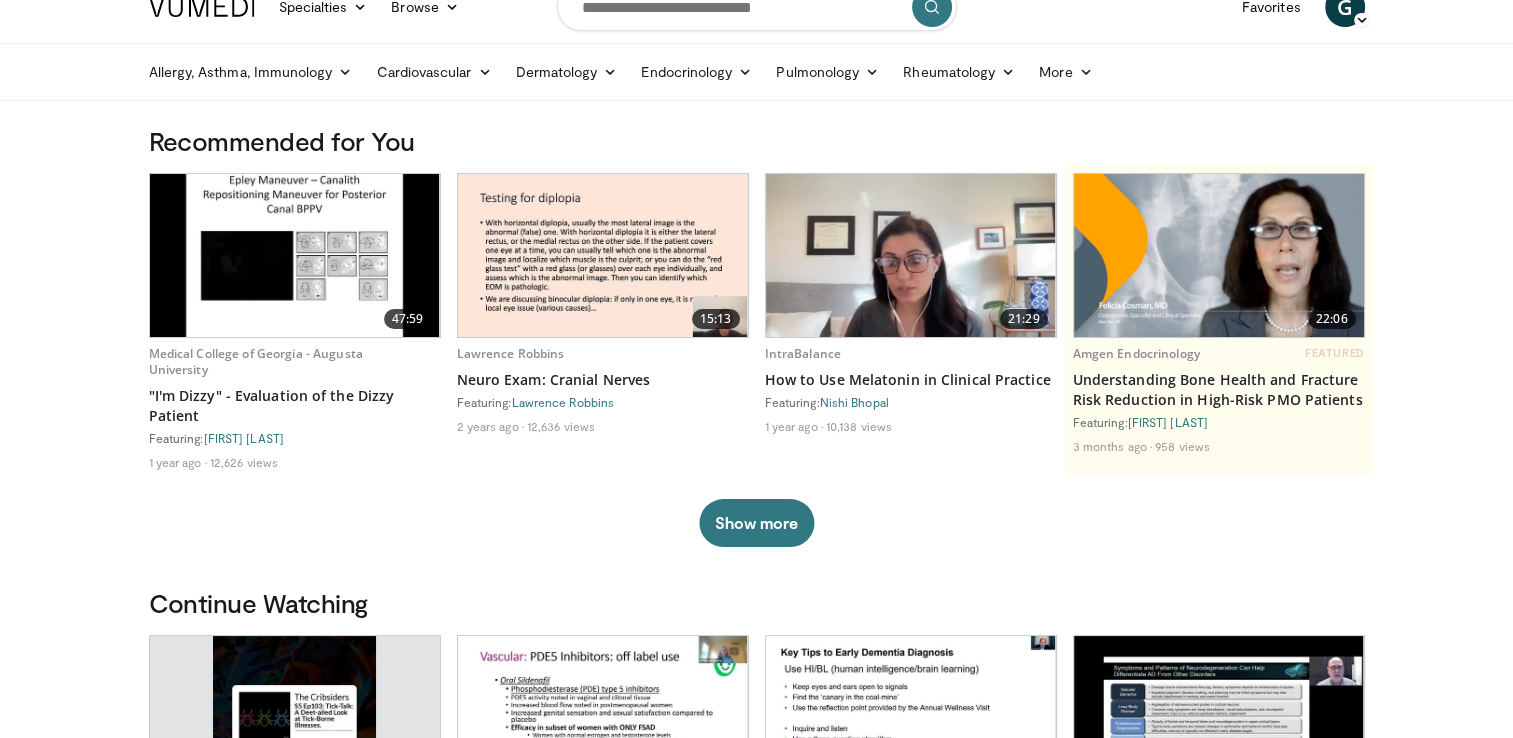 scroll, scrollTop: 0, scrollLeft: 0, axis: both 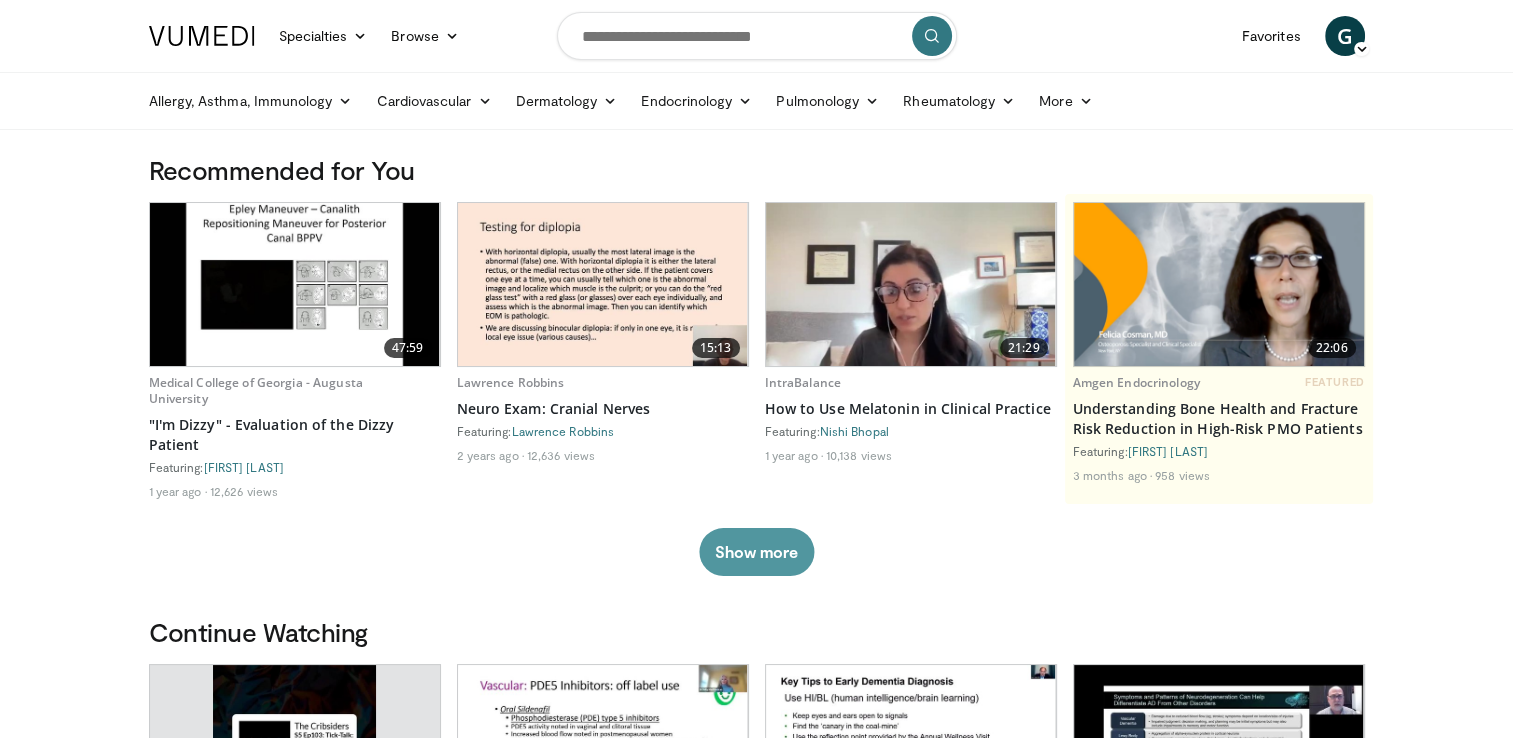 click on "Show more" at bounding box center (756, 552) 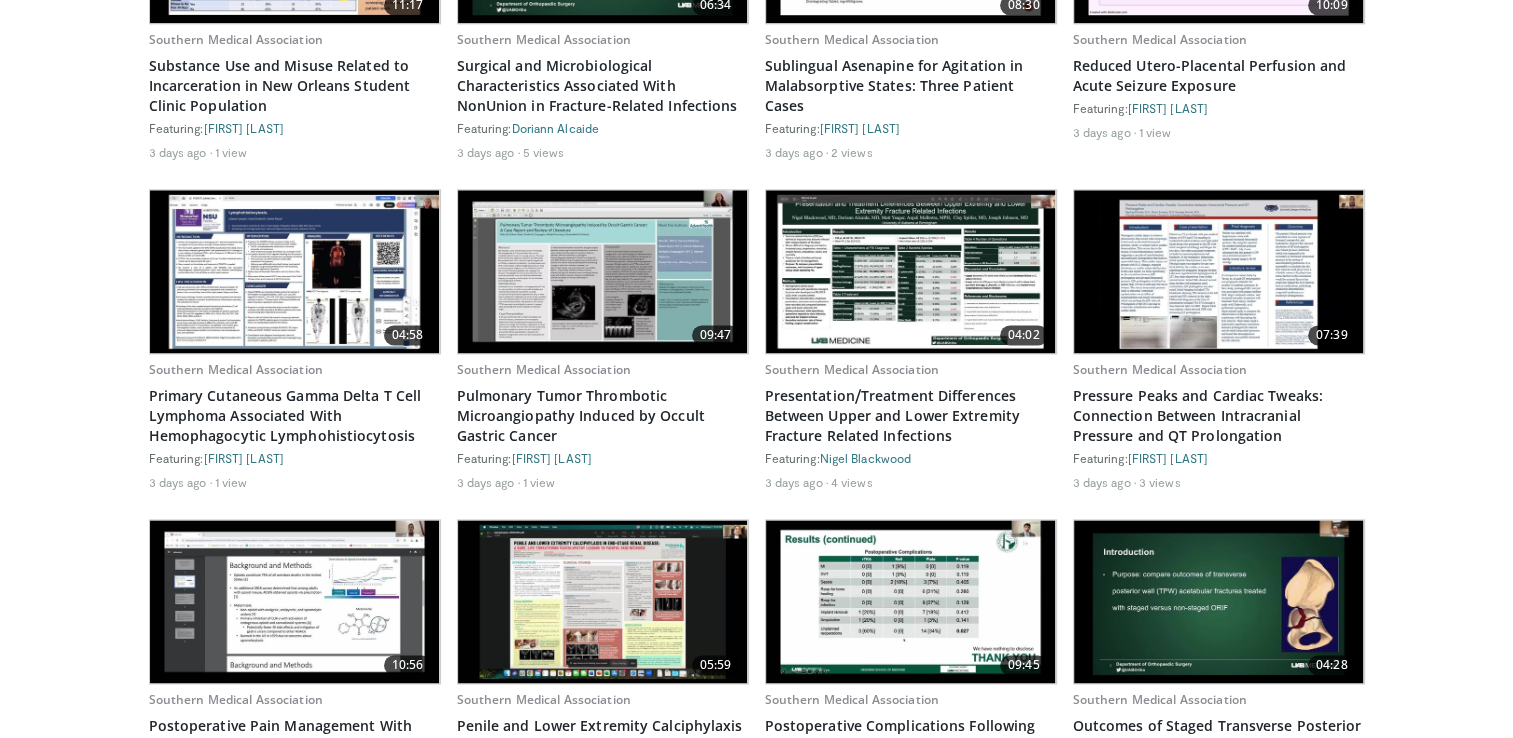 scroll, scrollTop: 2607, scrollLeft: 0, axis: vertical 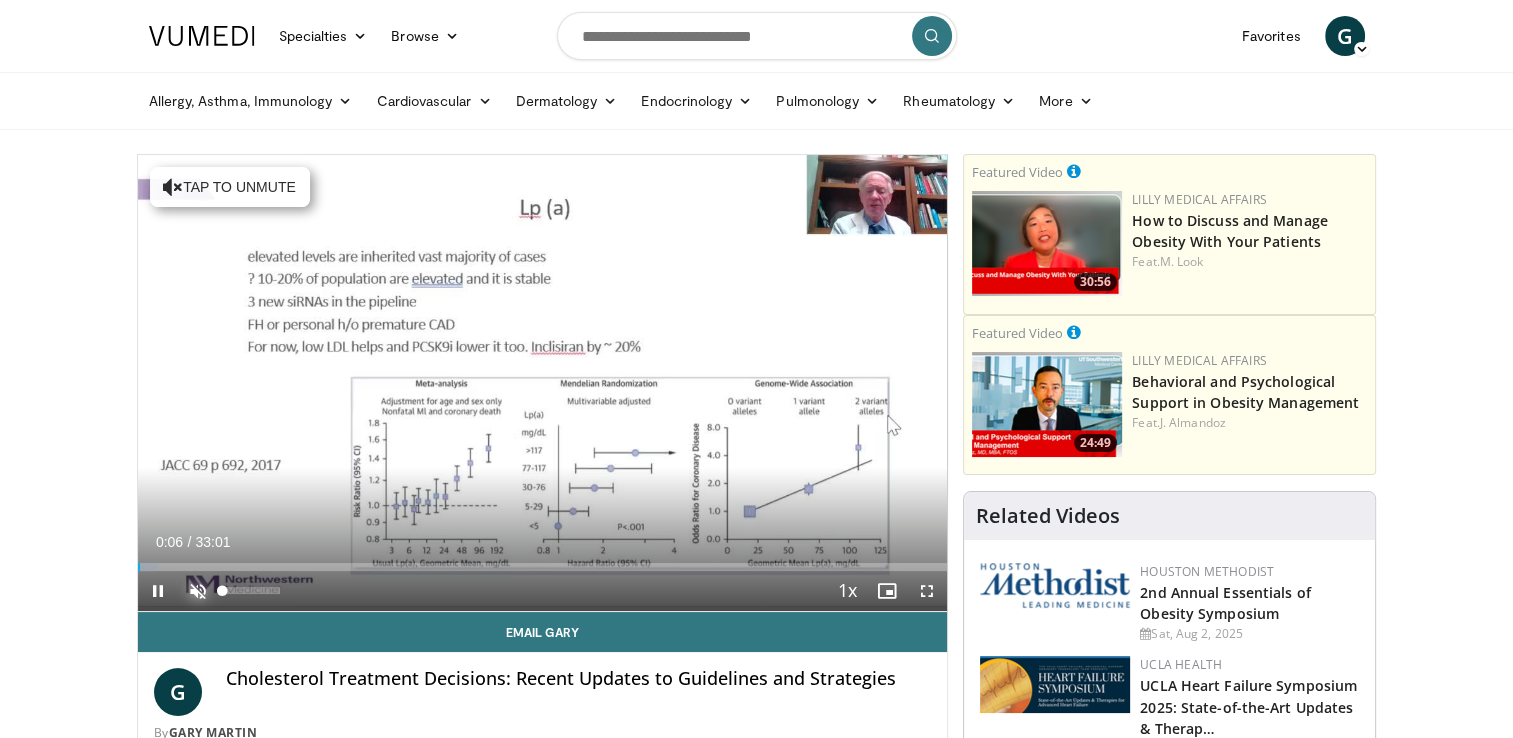 click at bounding box center (198, 591) 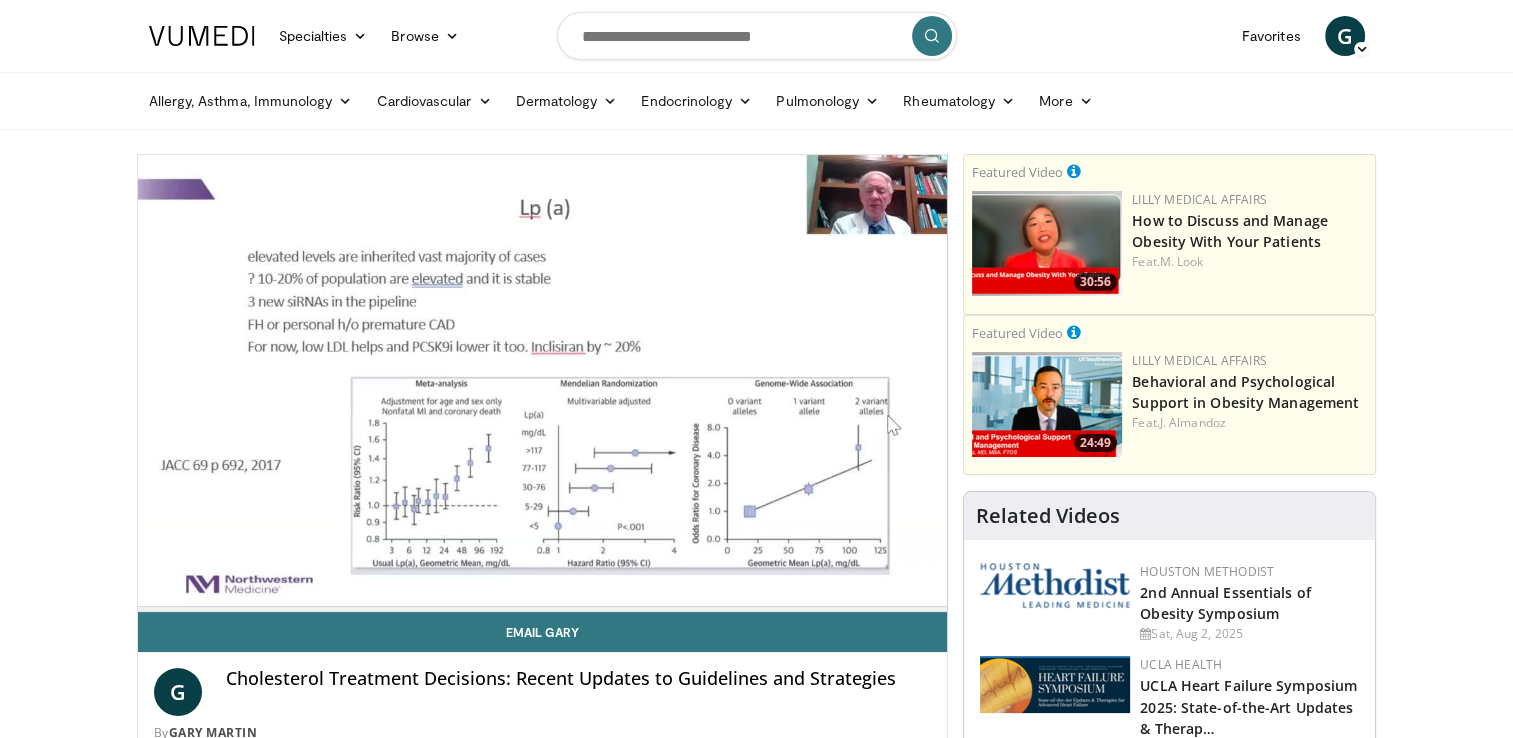click on "10 seconds
Tap to unmute" at bounding box center (543, 383) 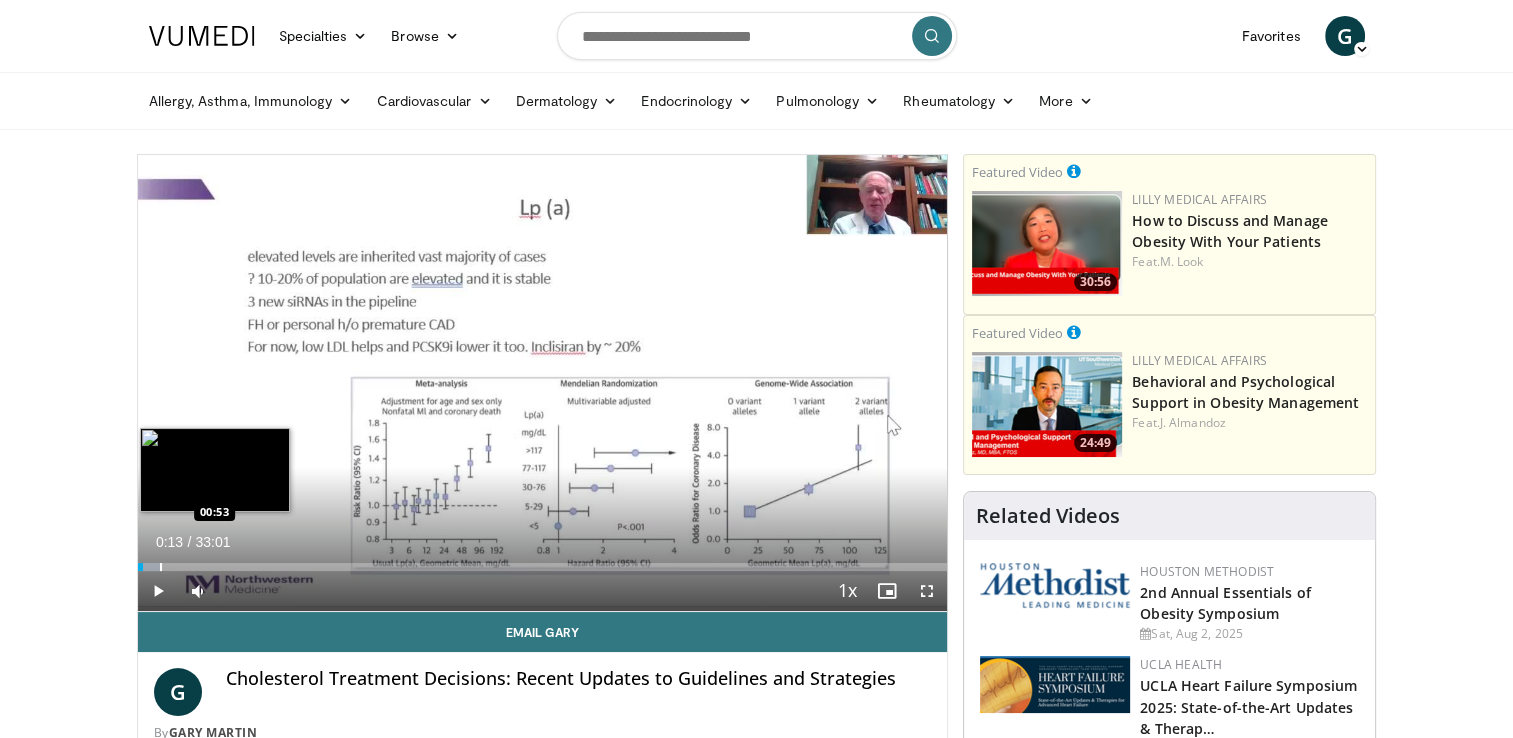 click at bounding box center [161, 567] 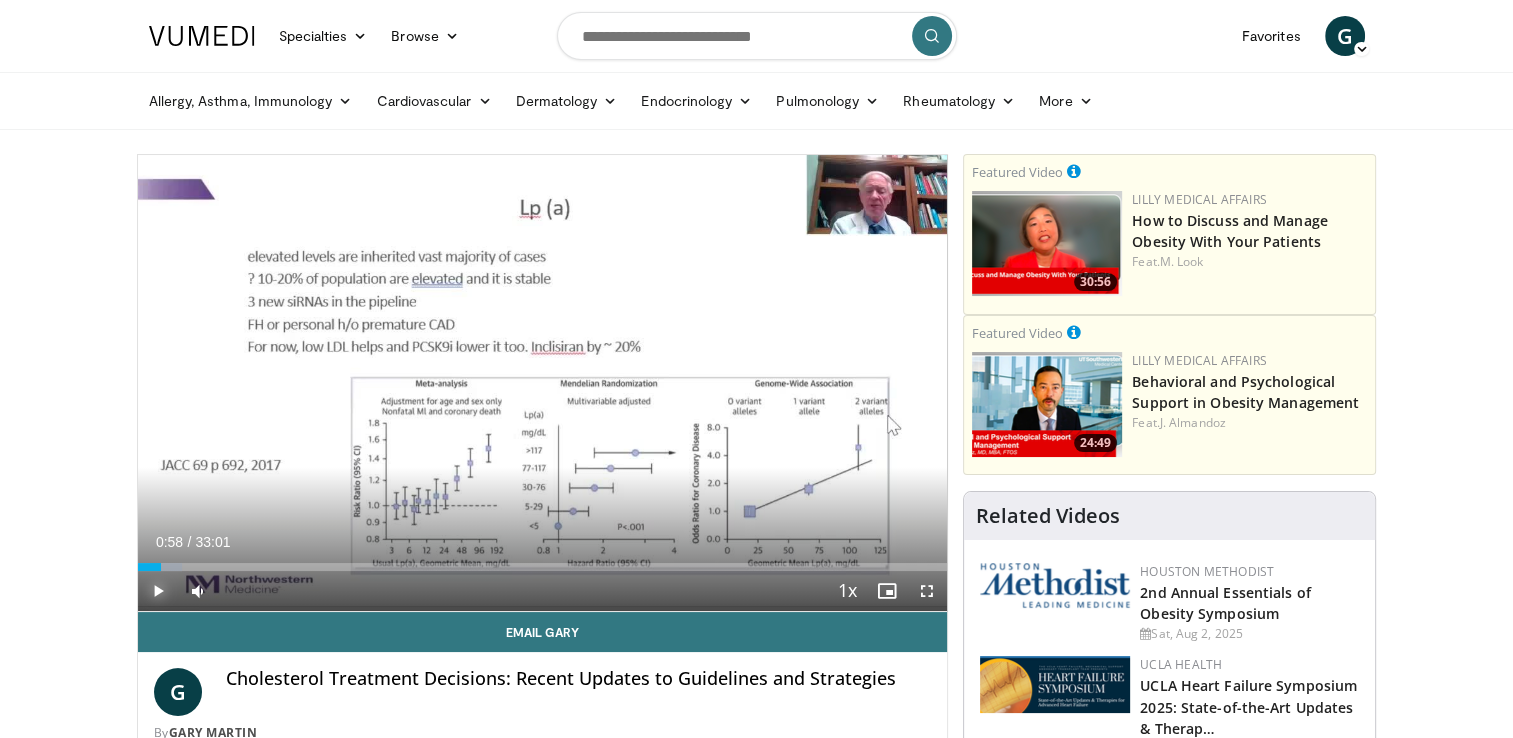 click at bounding box center (158, 591) 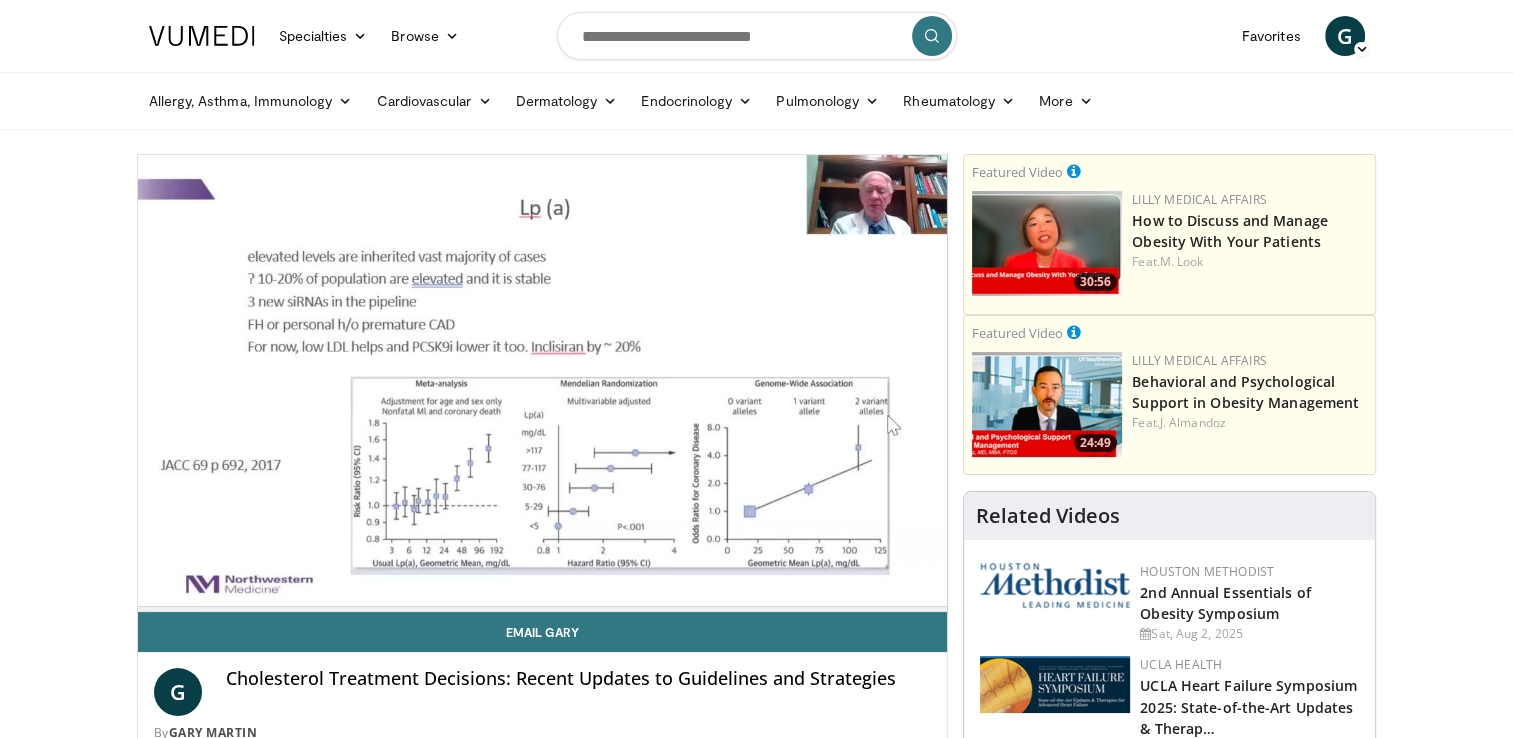 click on "**********" at bounding box center [543, 383] 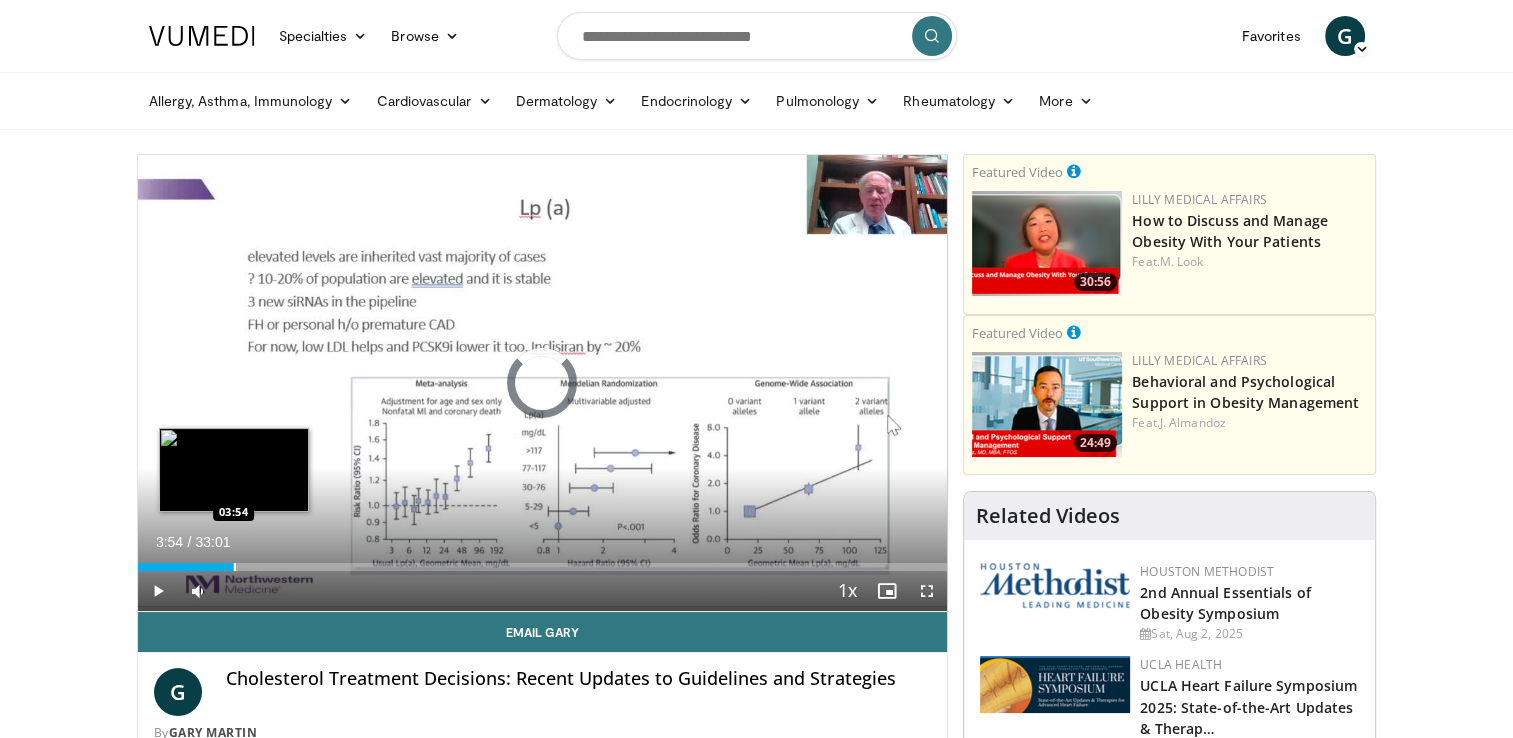 click at bounding box center (235, 567) 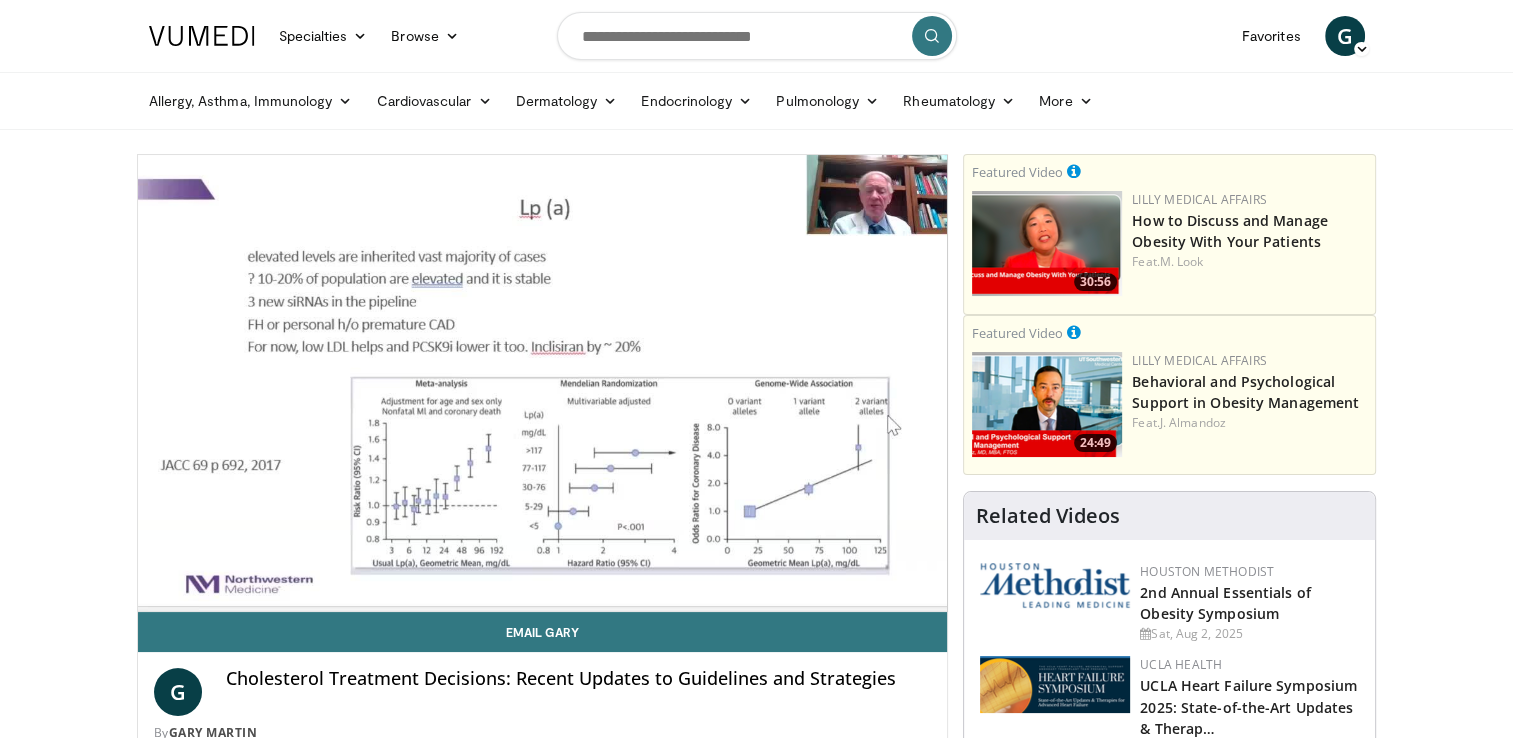 click on "**********" at bounding box center [543, 383] 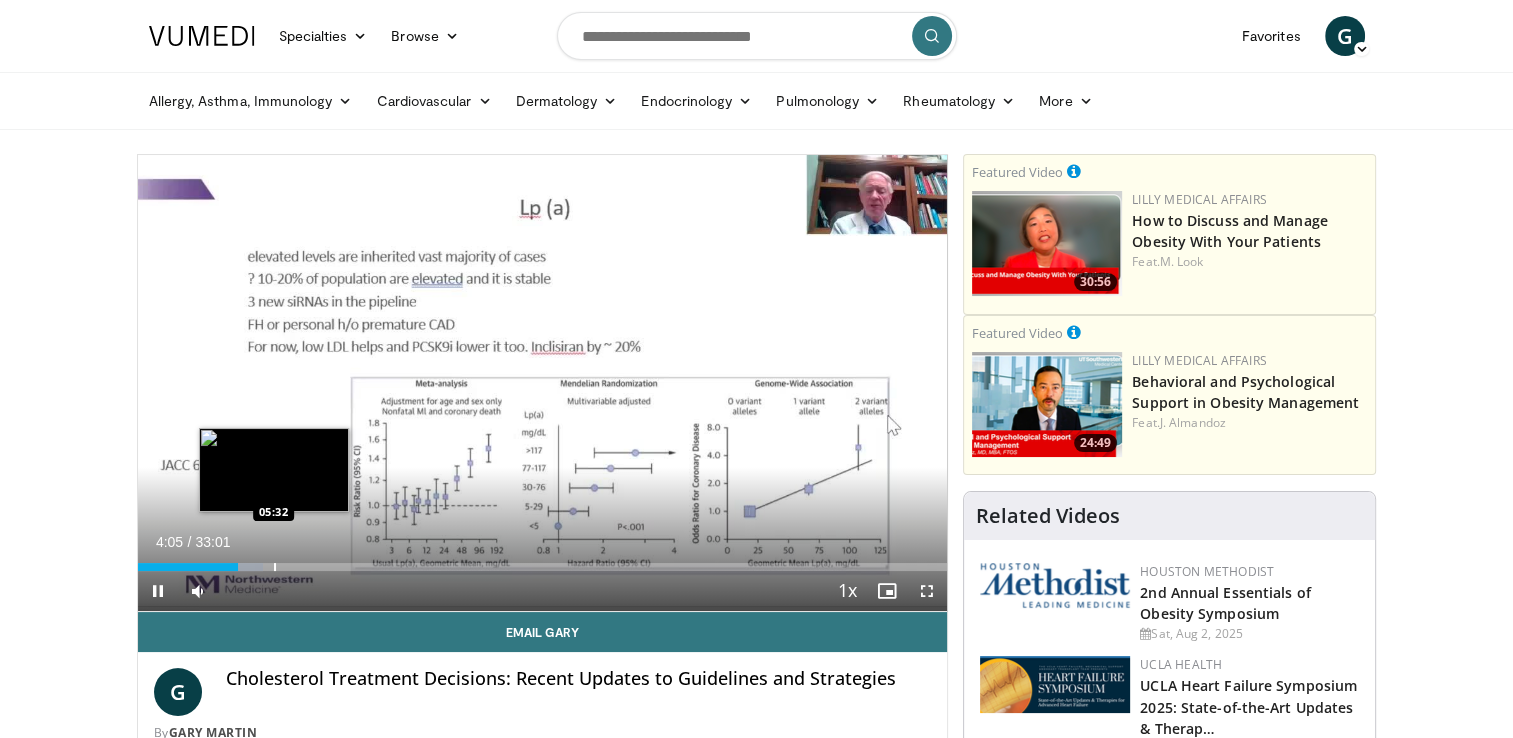 click on "**********" at bounding box center (543, 383) 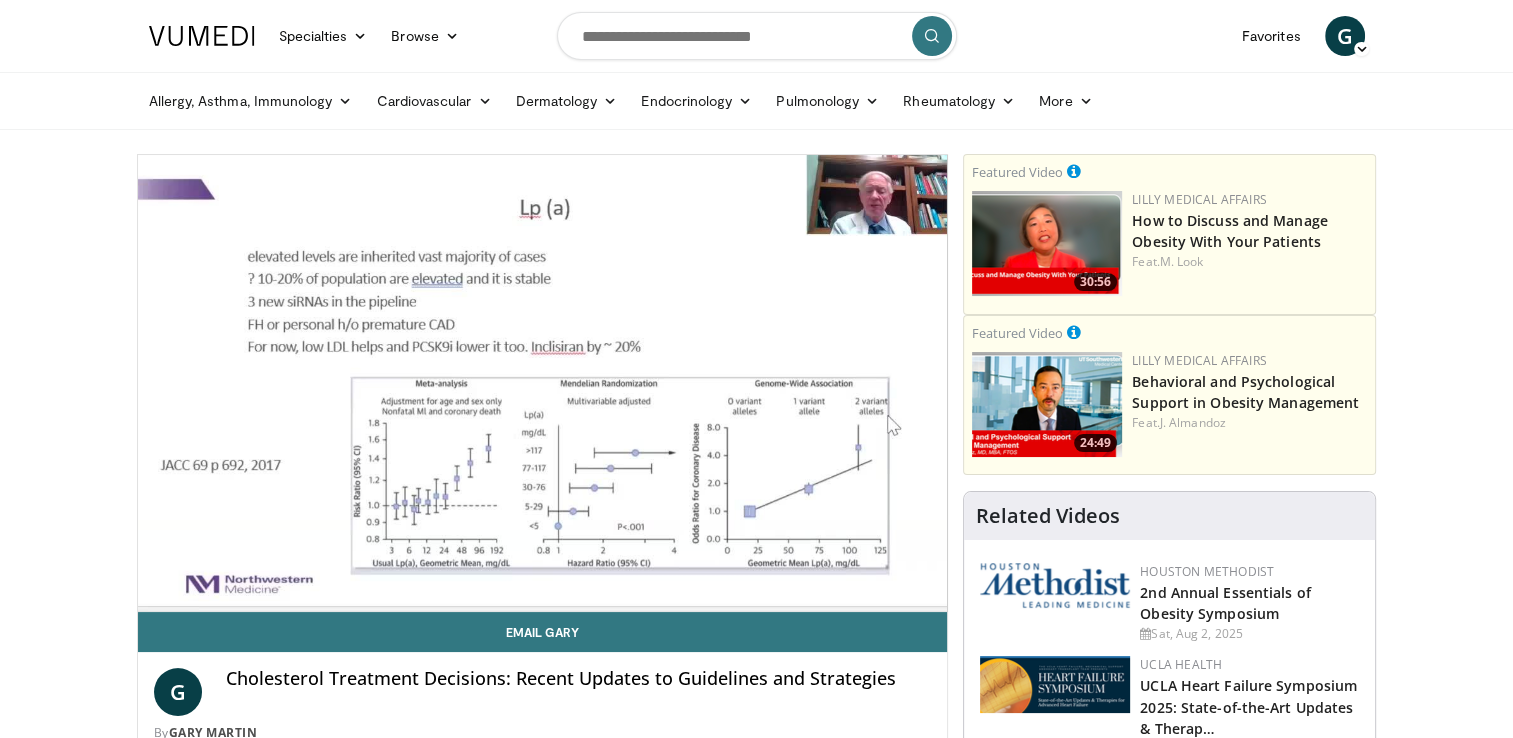 click on "**********" at bounding box center [543, 383] 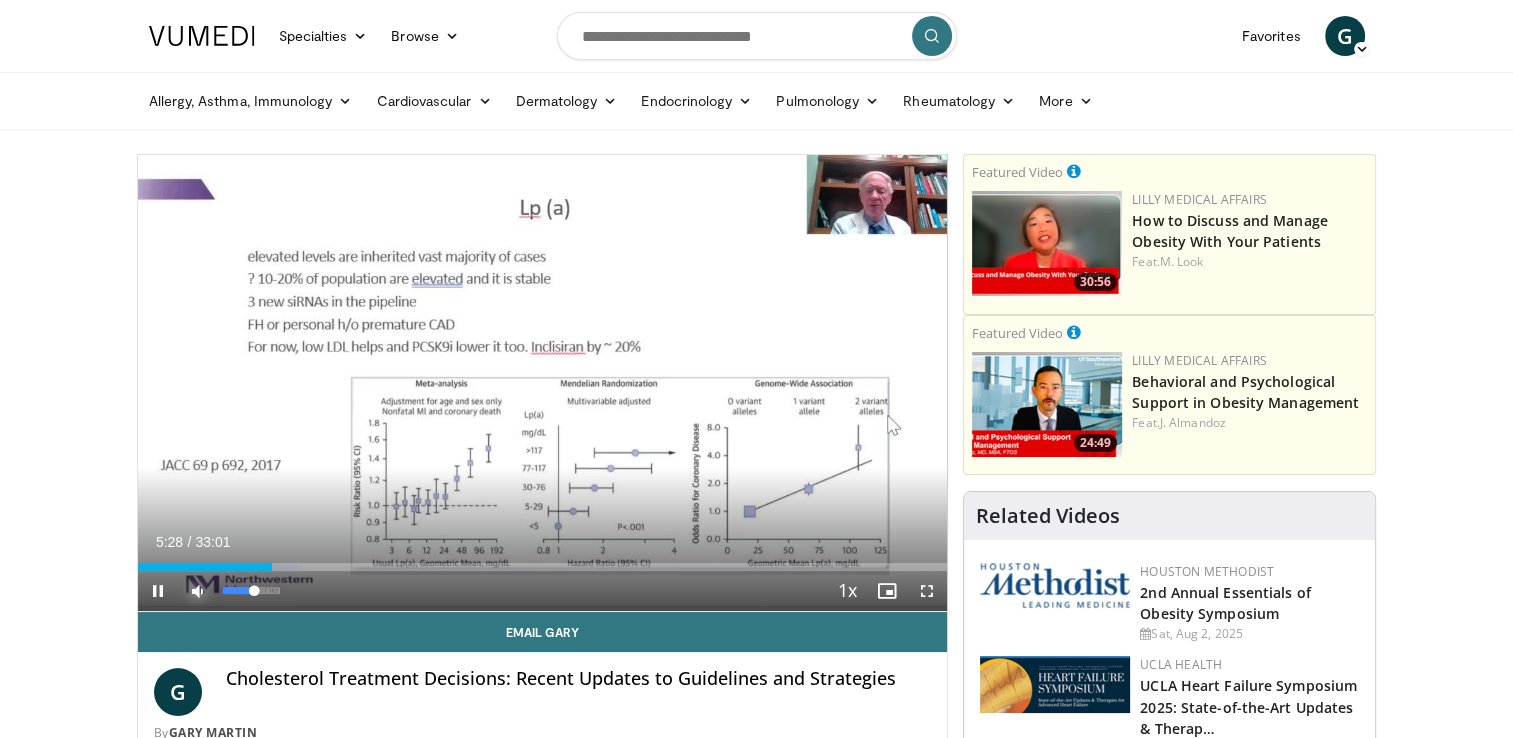 click at bounding box center [198, 591] 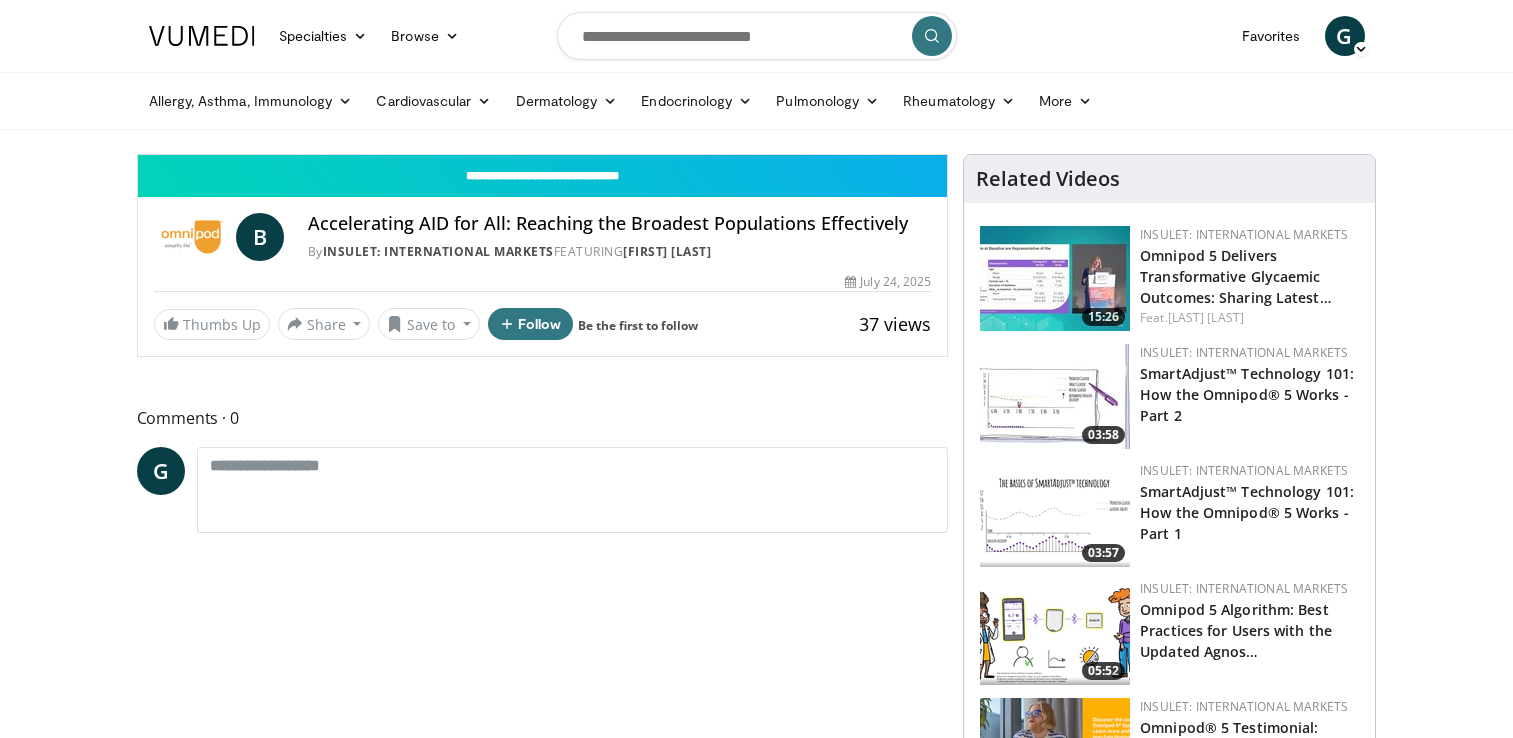 scroll, scrollTop: 0, scrollLeft: 0, axis: both 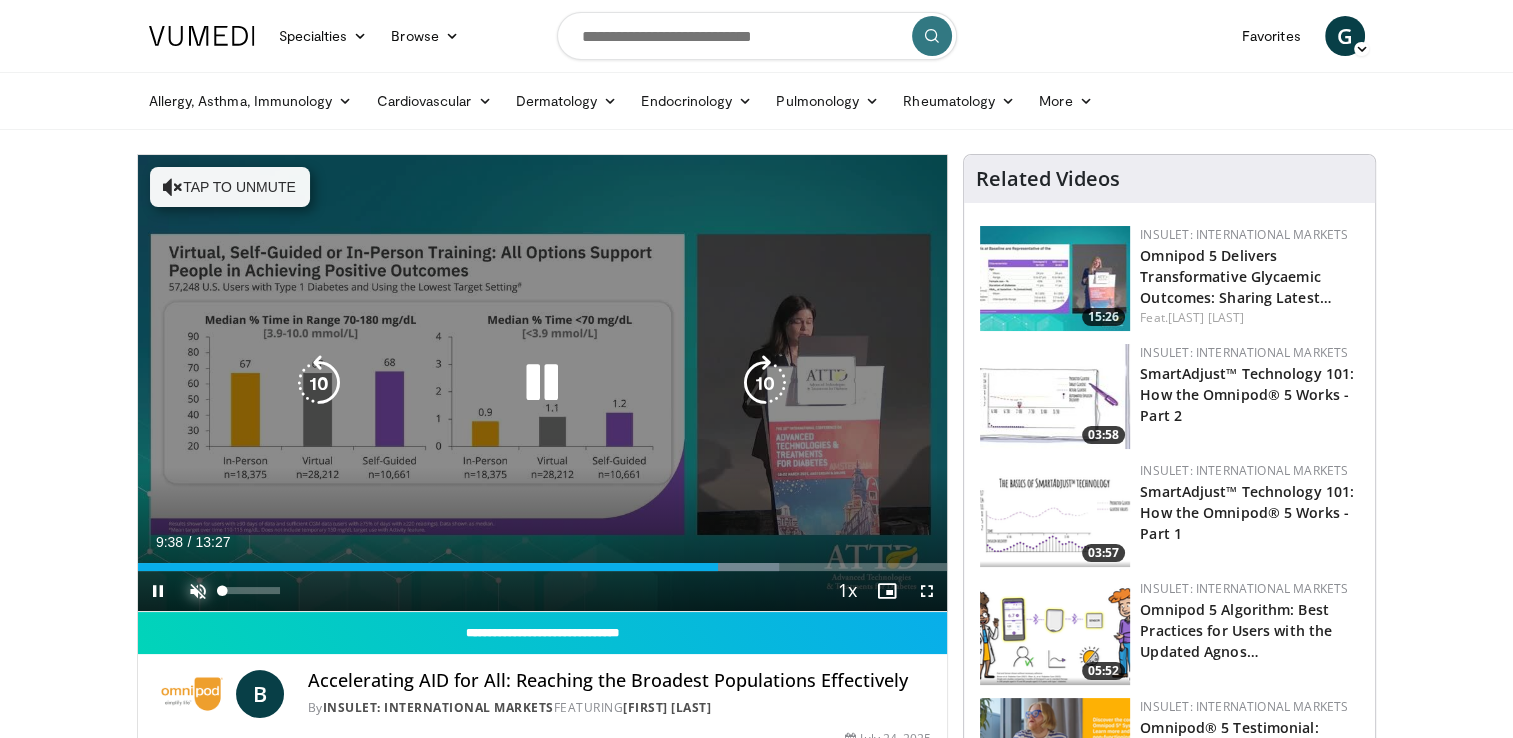 click at bounding box center (198, 591) 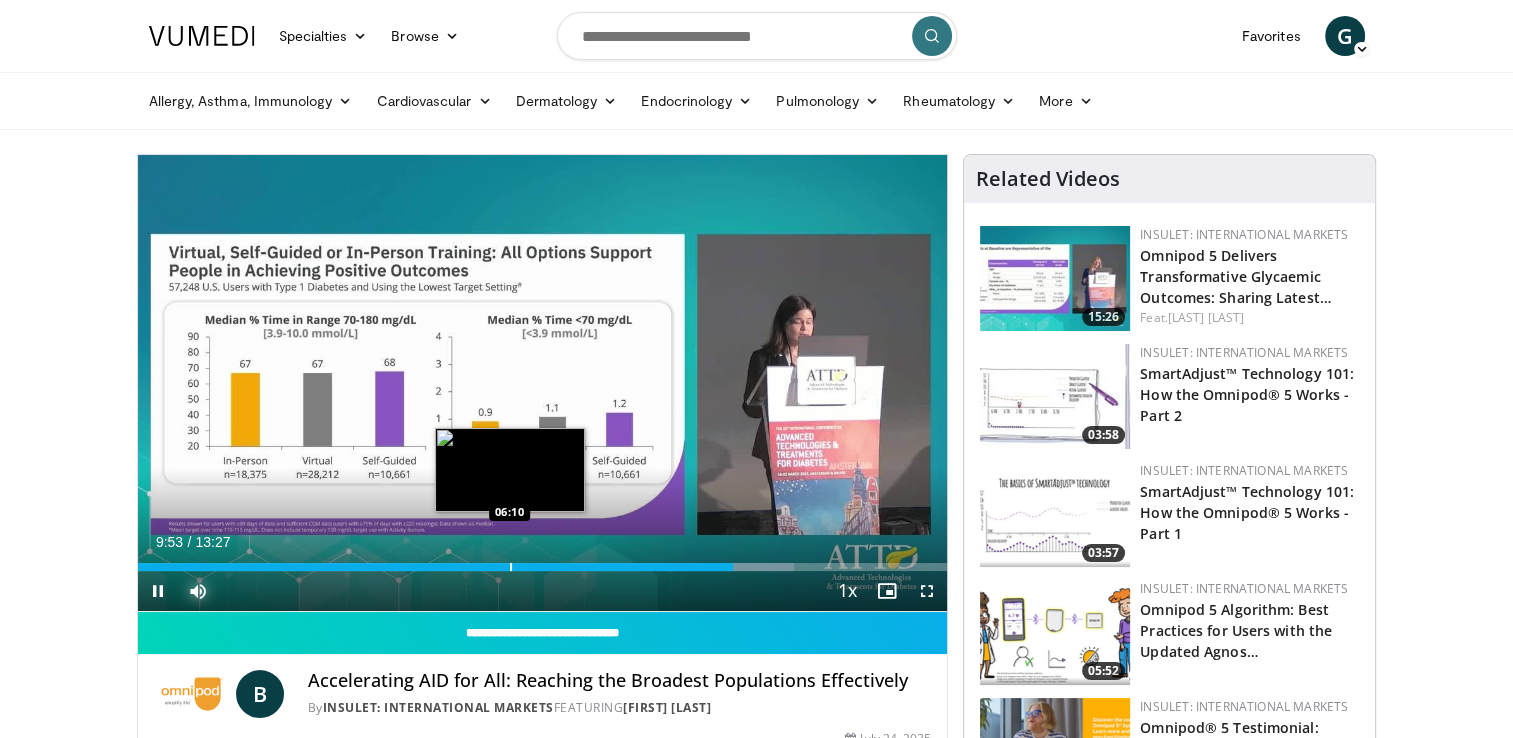 click at bounding box center [511, 567] 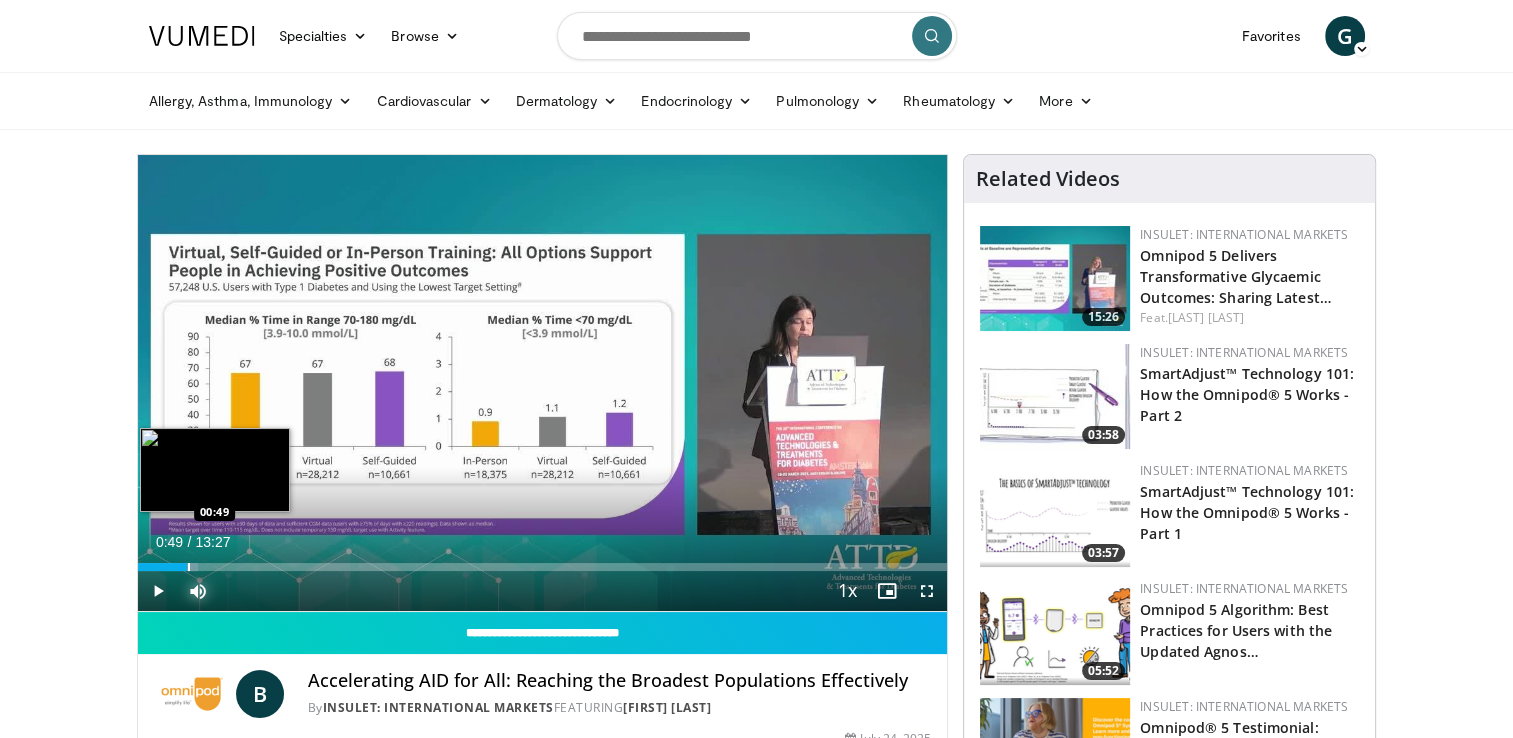 click at bounding box center [189, 567] 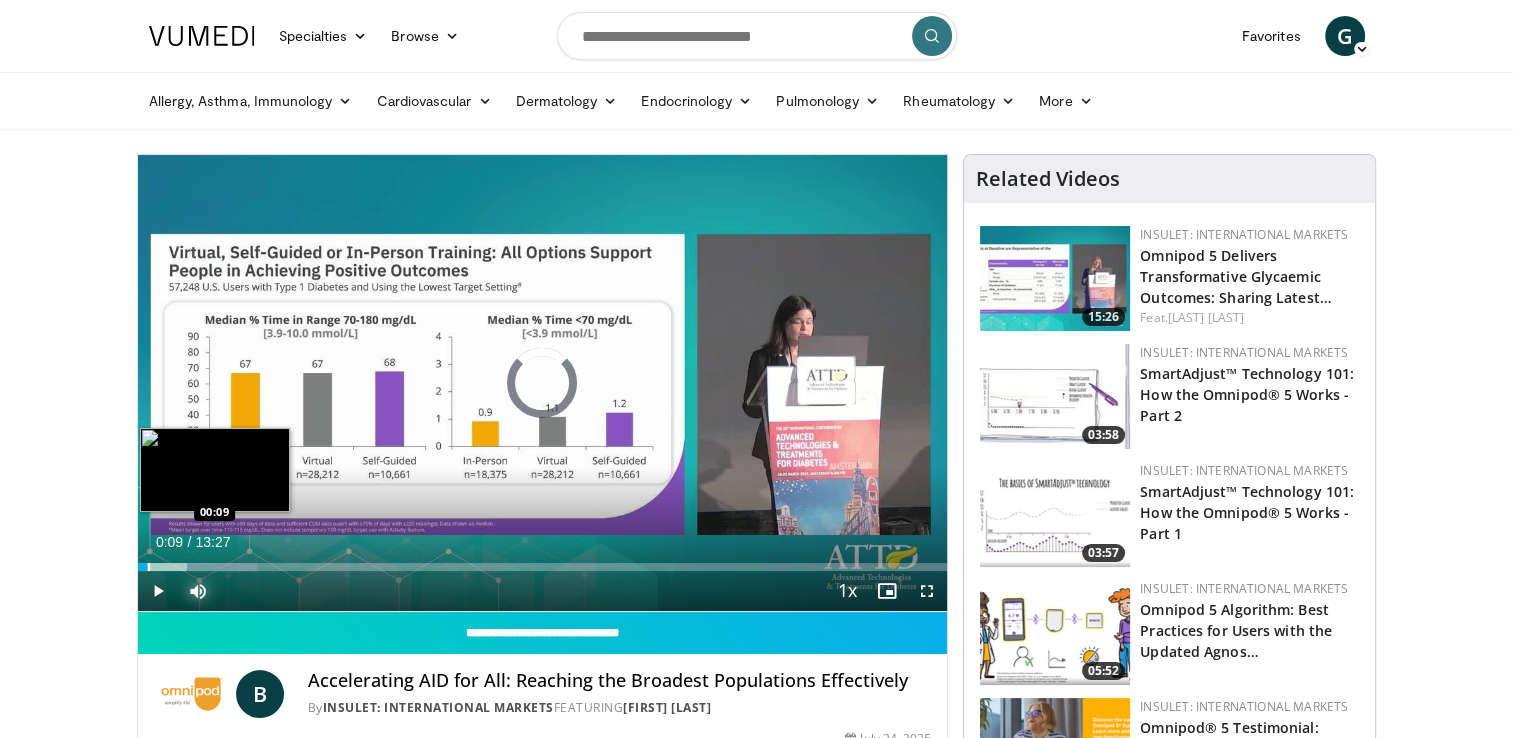 click at bounding box center (149, 567) 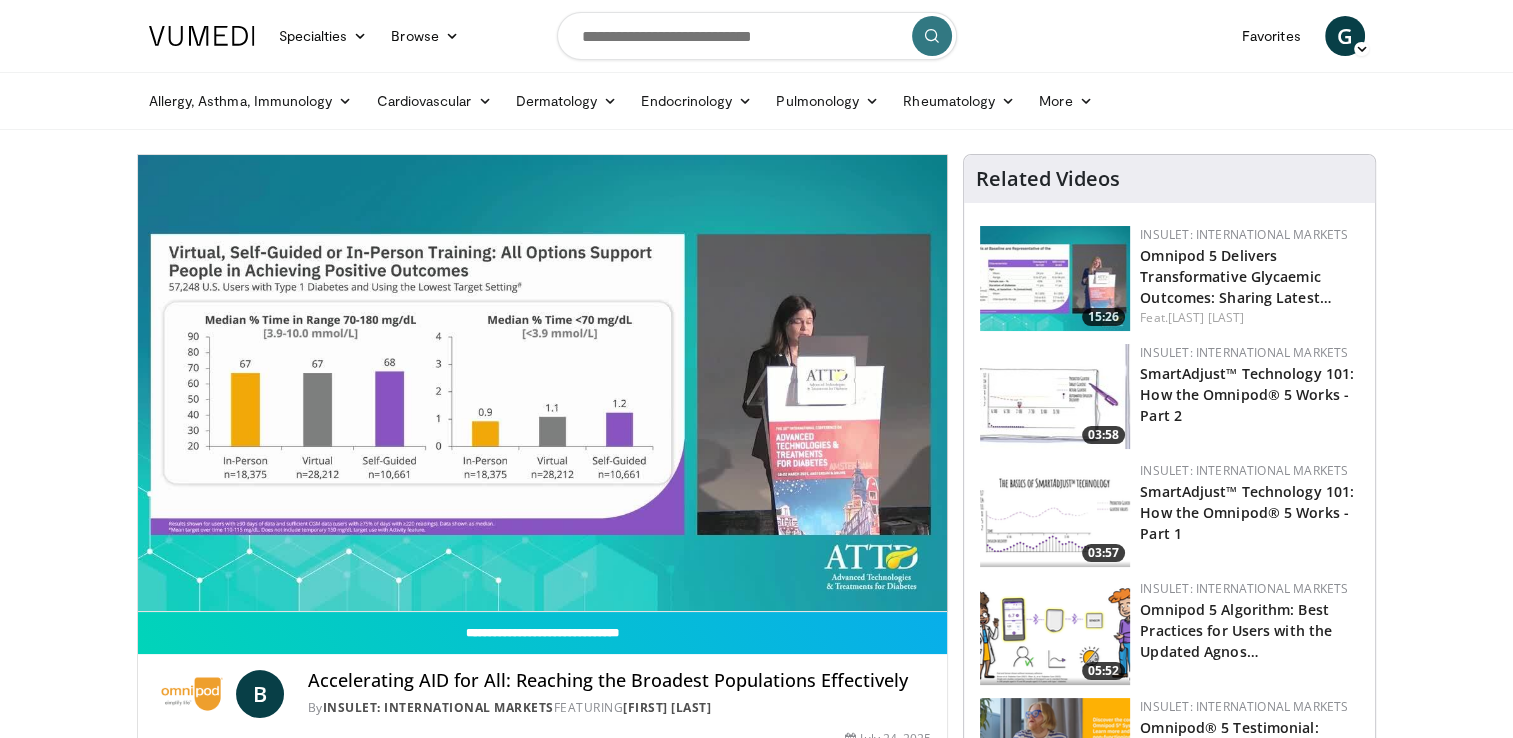 type 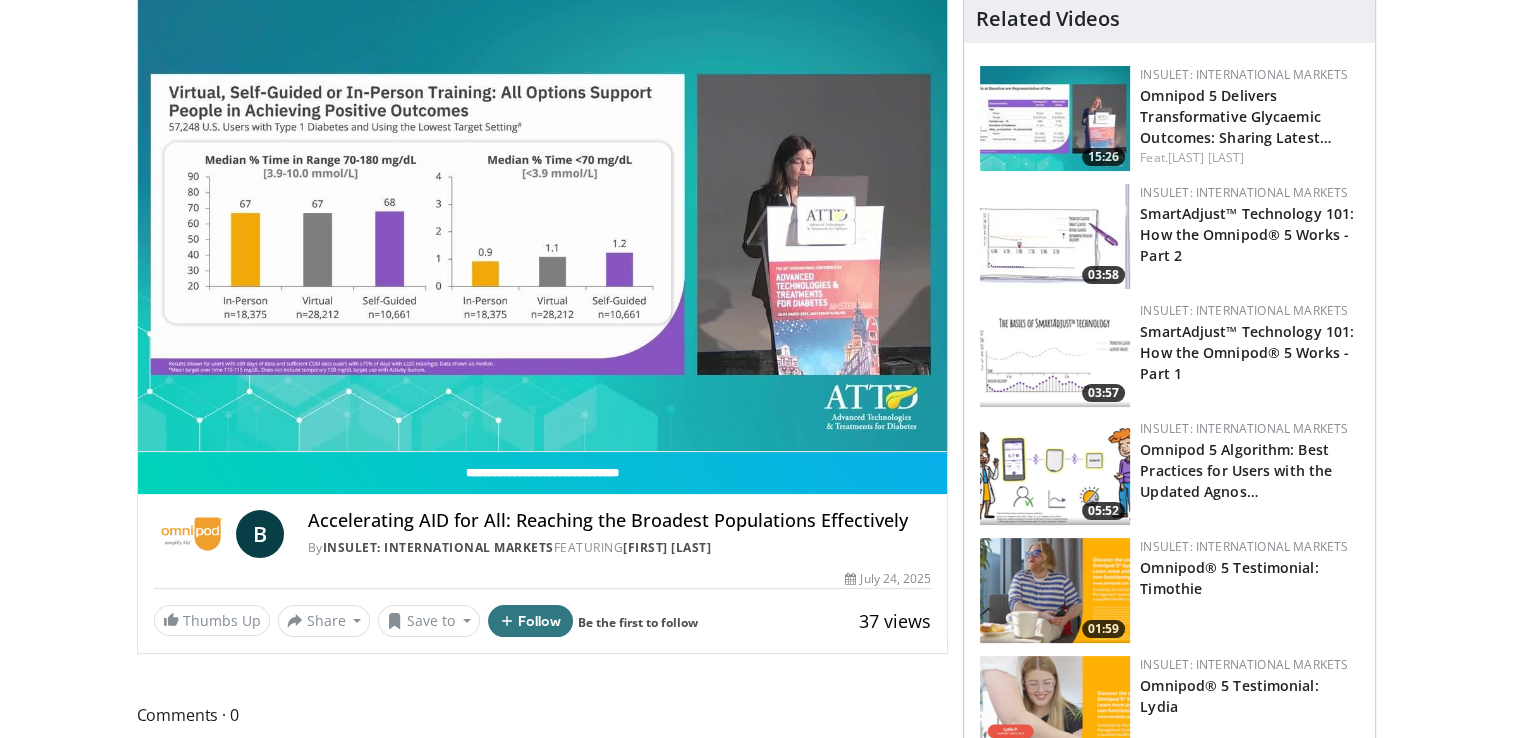 scroll, scrollTop: 0, scrollLeft: 0, axis: both 